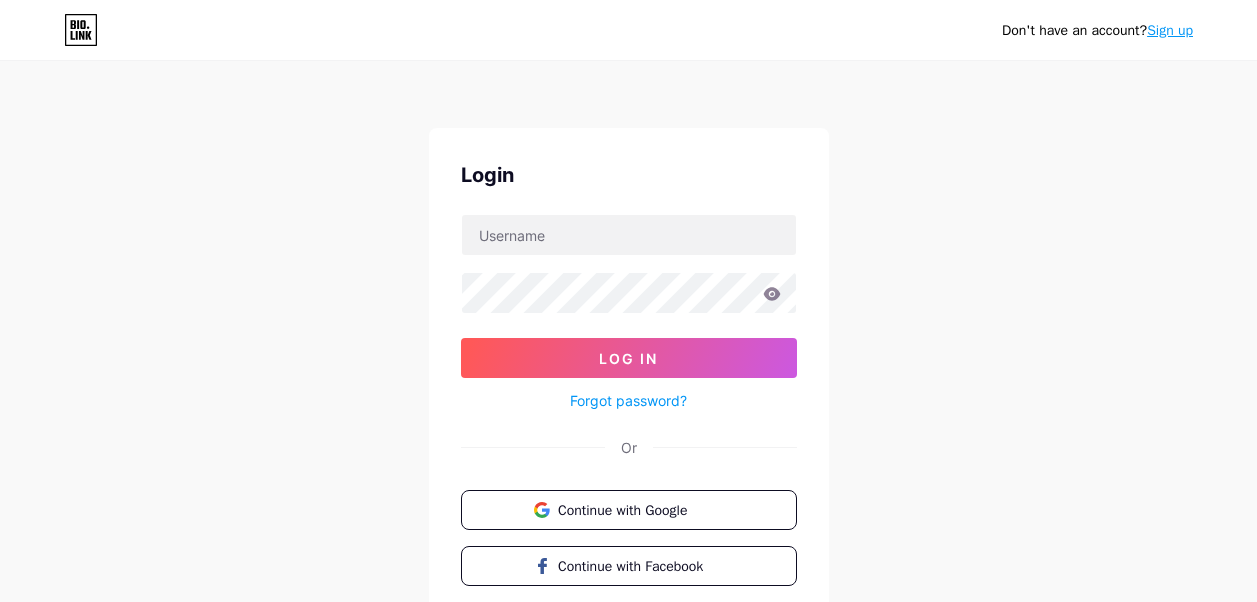 scroll, scrollTop: 0, scrollLeft: 0, axis: both 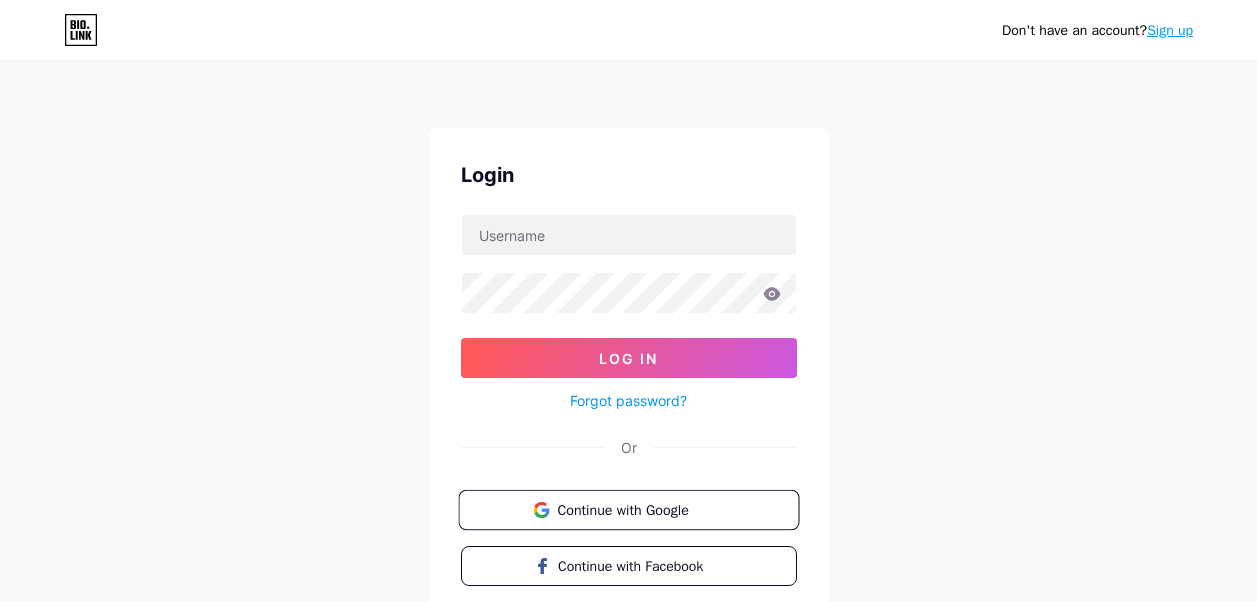 click on "Continue with Google" at bounding box center (628, 510) 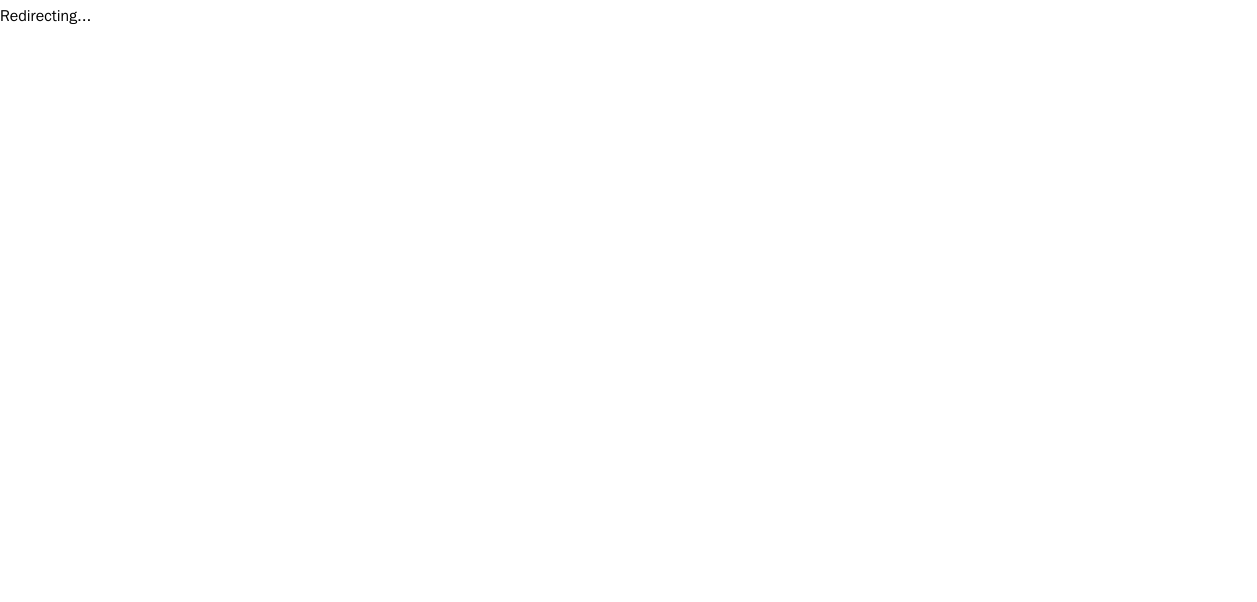 scroll, scrollTop: 0, scrollLeft: 0, axis: both 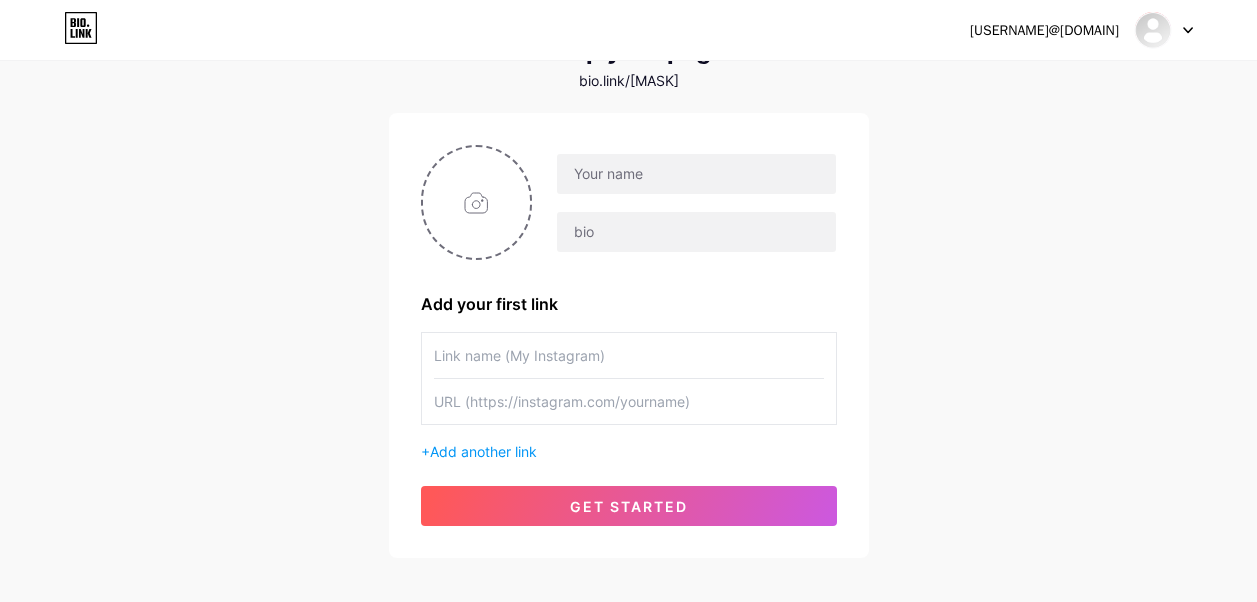 click at bounding box center (1164, 30) 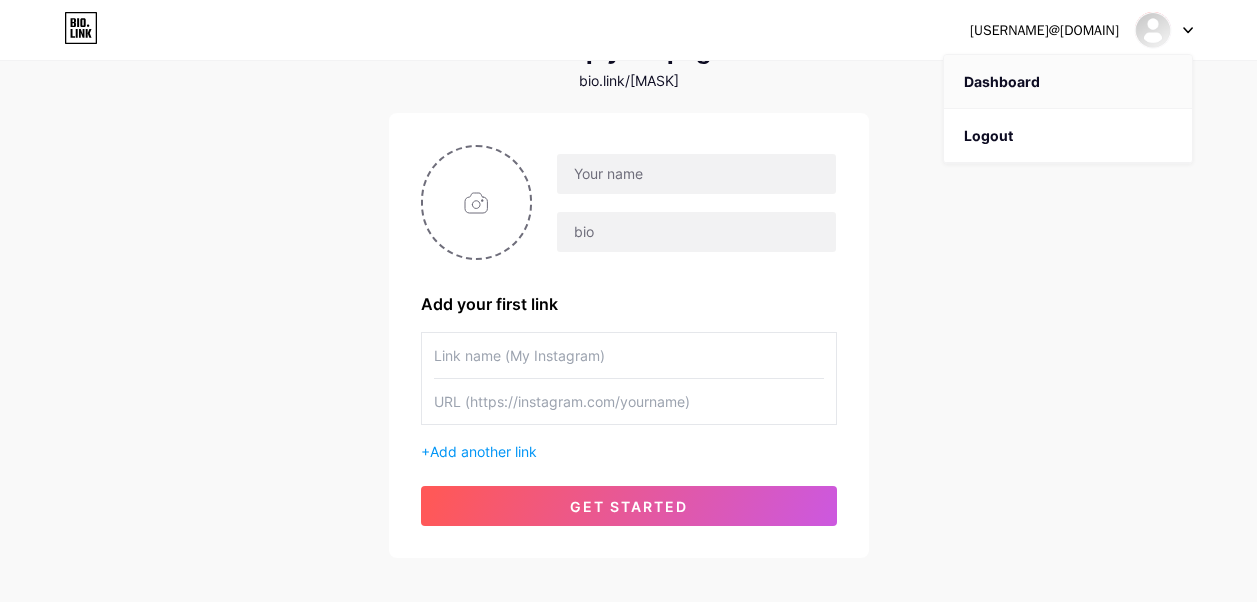 click on "Dashboard" at bounding box center [1068, 82] 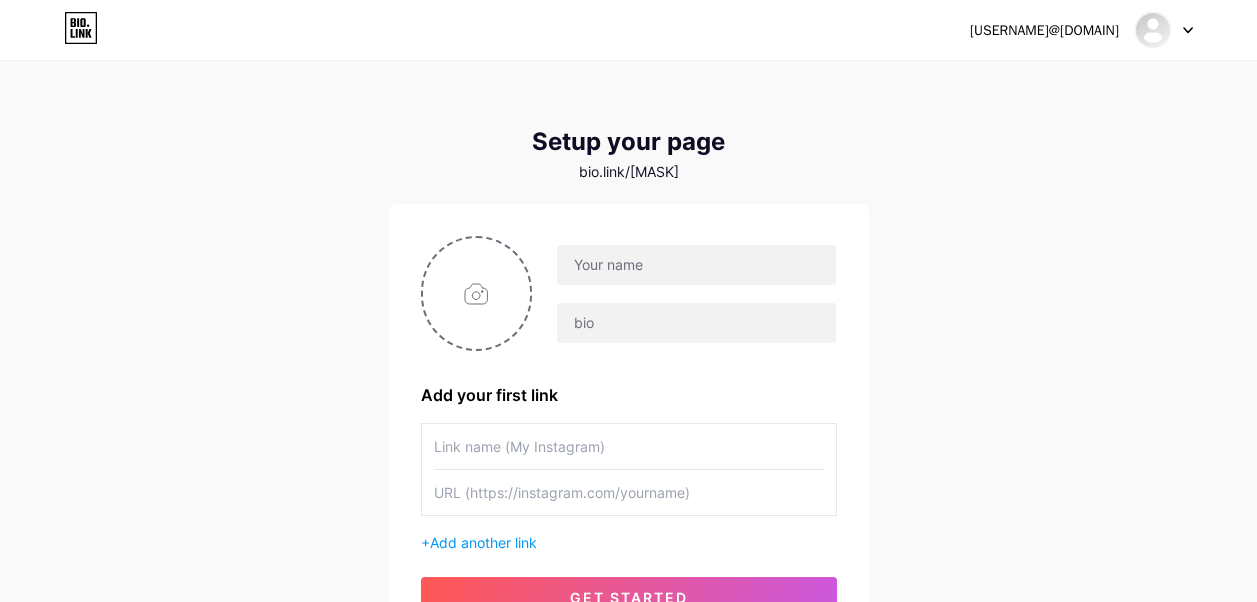 click on "landinh.01112004@gmail.com           Dashboard     Logout" at bounding box center (628, 30) 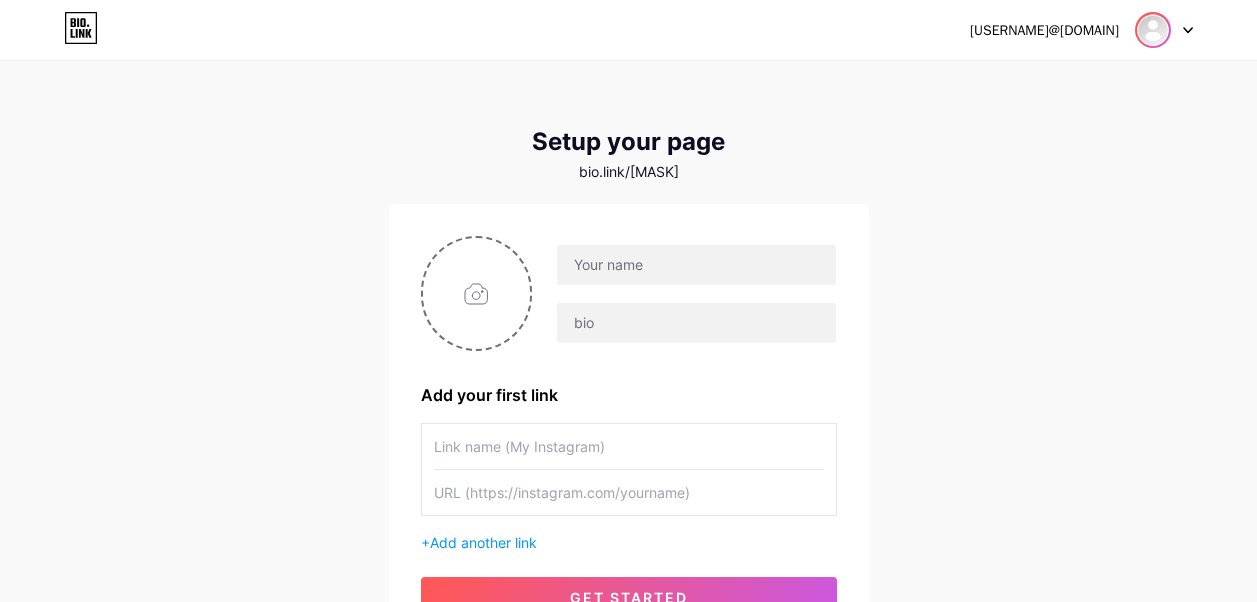 click at bounding box center [1153, 30] 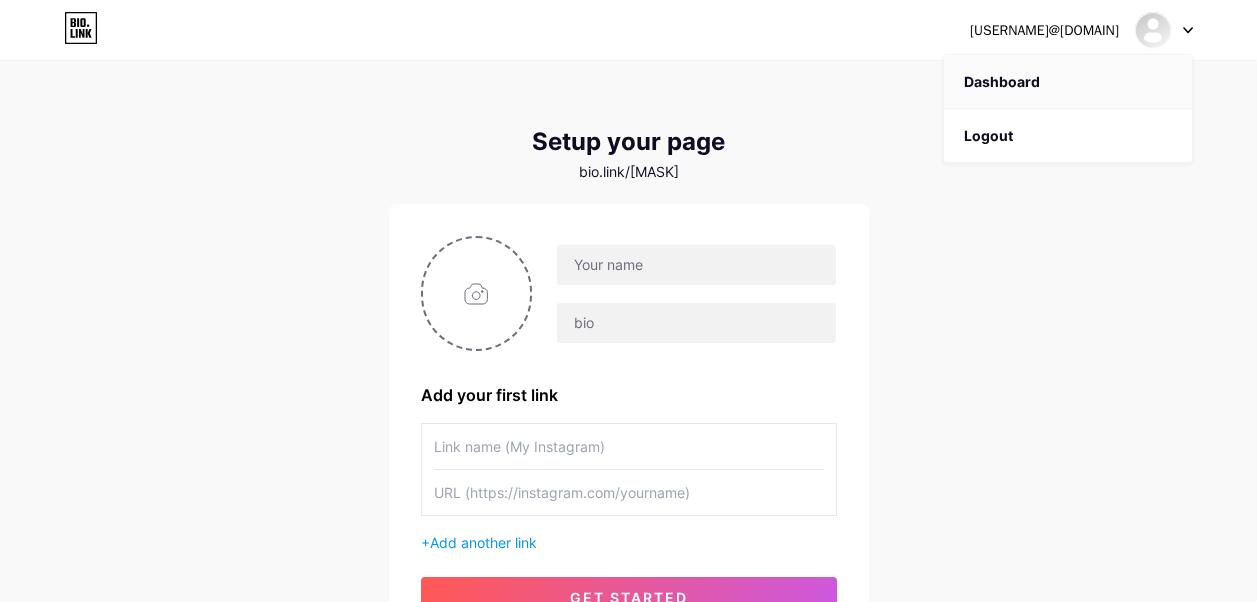 click on "Dashboard" at bounding box center [1068, 82] 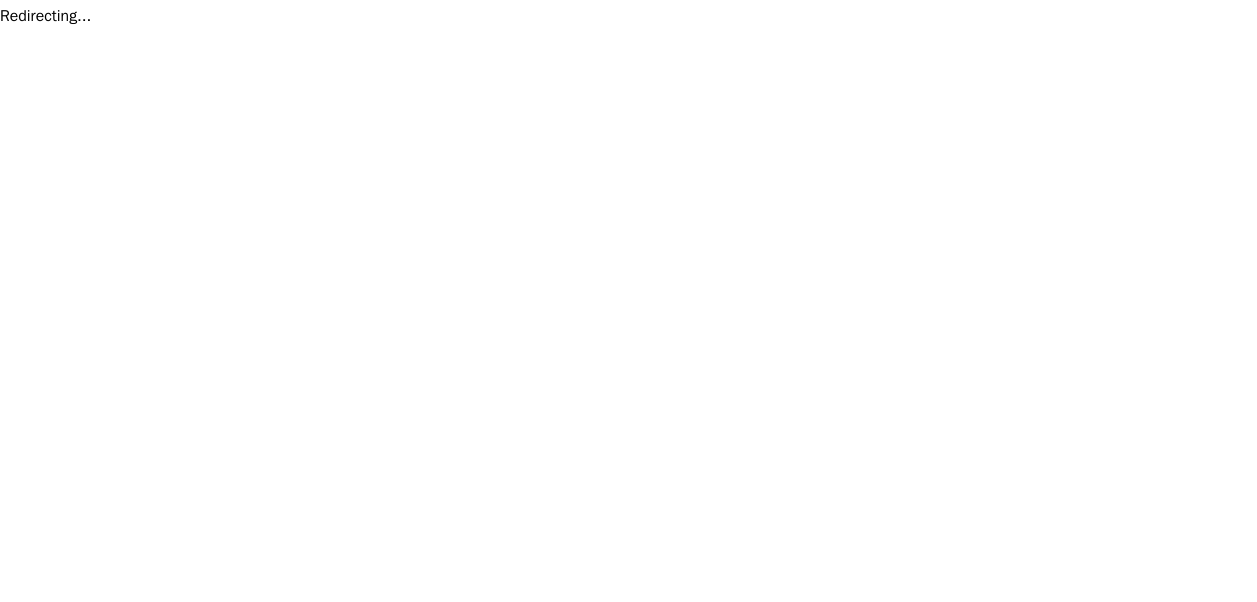 scroll, scrollTop: 0, scrollLeft: 0, axis: both 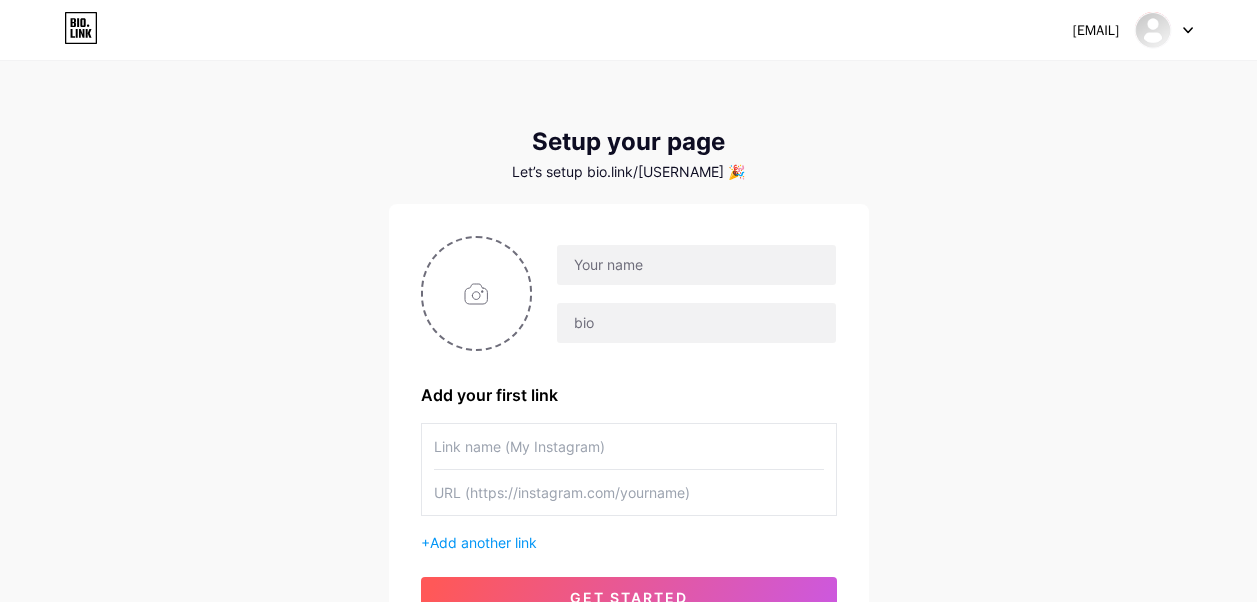 click on "[USERNAME]@example.com" at bounding box center [1096, 30] 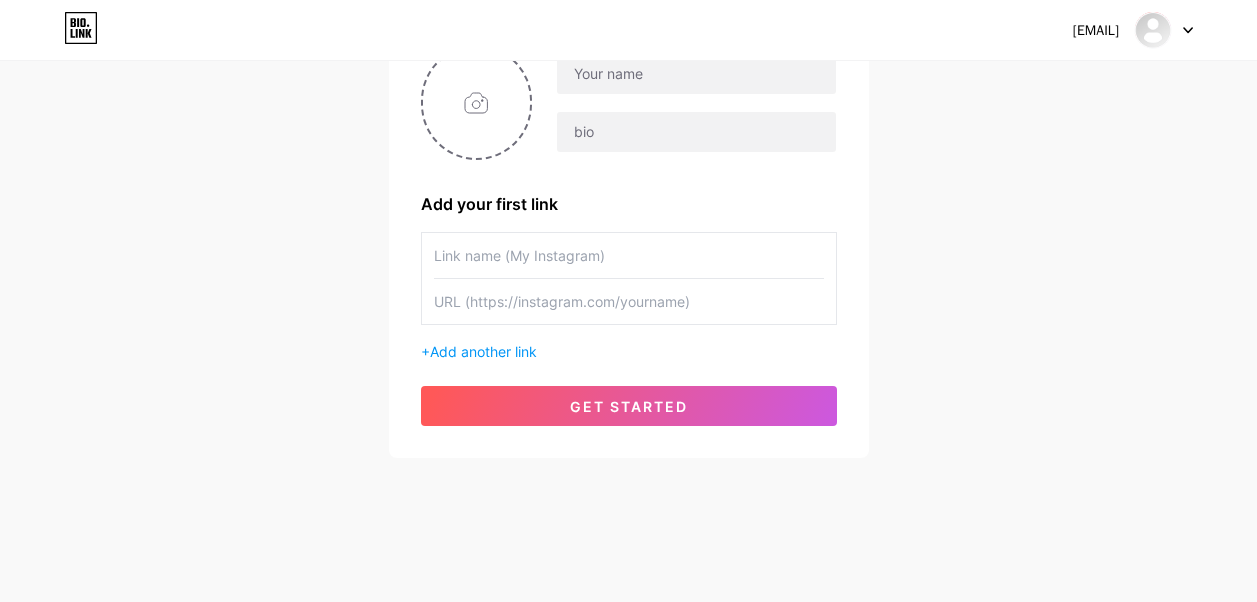 click 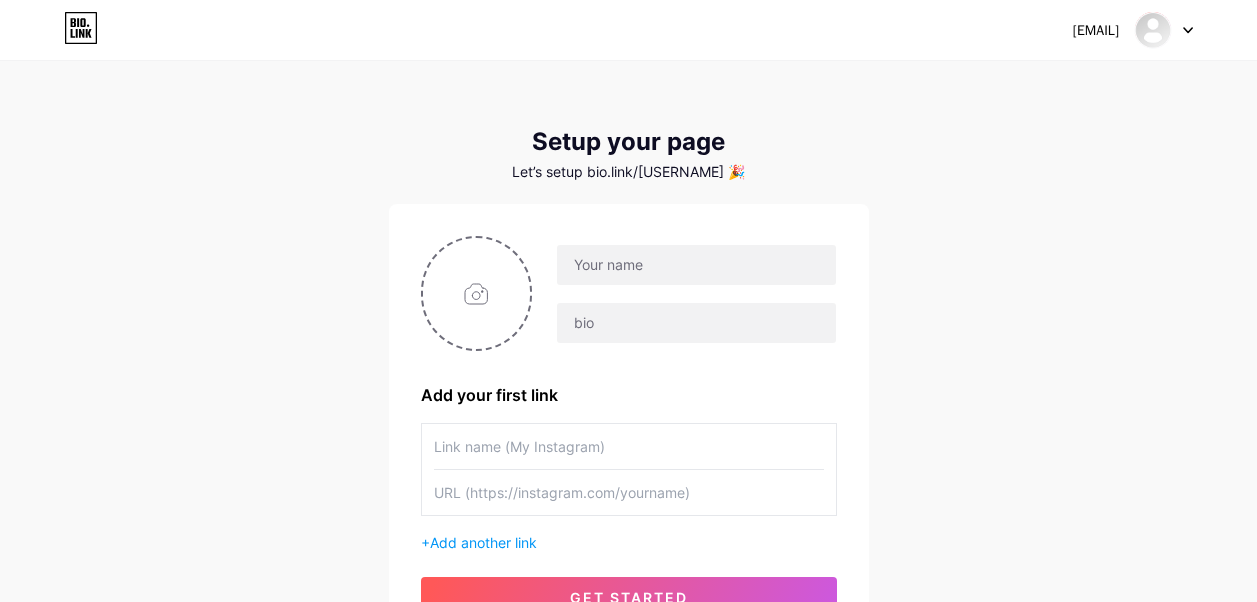 click on "landinh.01112004@gmail.com           Dashboard     Logout" at bounding box center (628, 30) 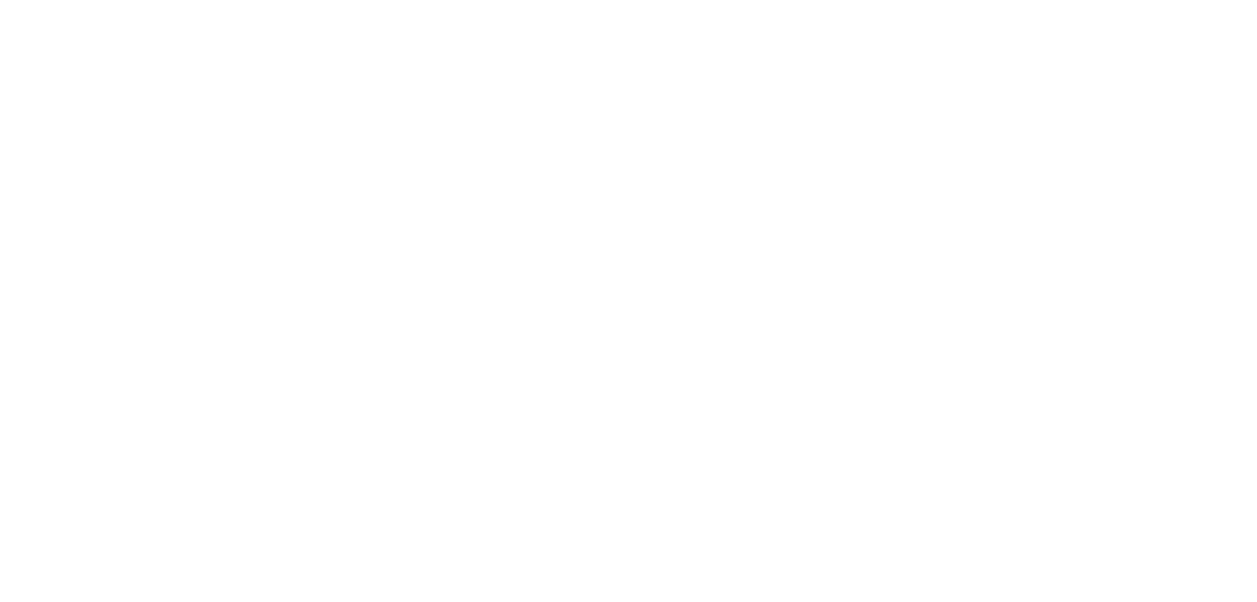 scroll, scrollTop: 0, scrollLeft: 0, axis: both 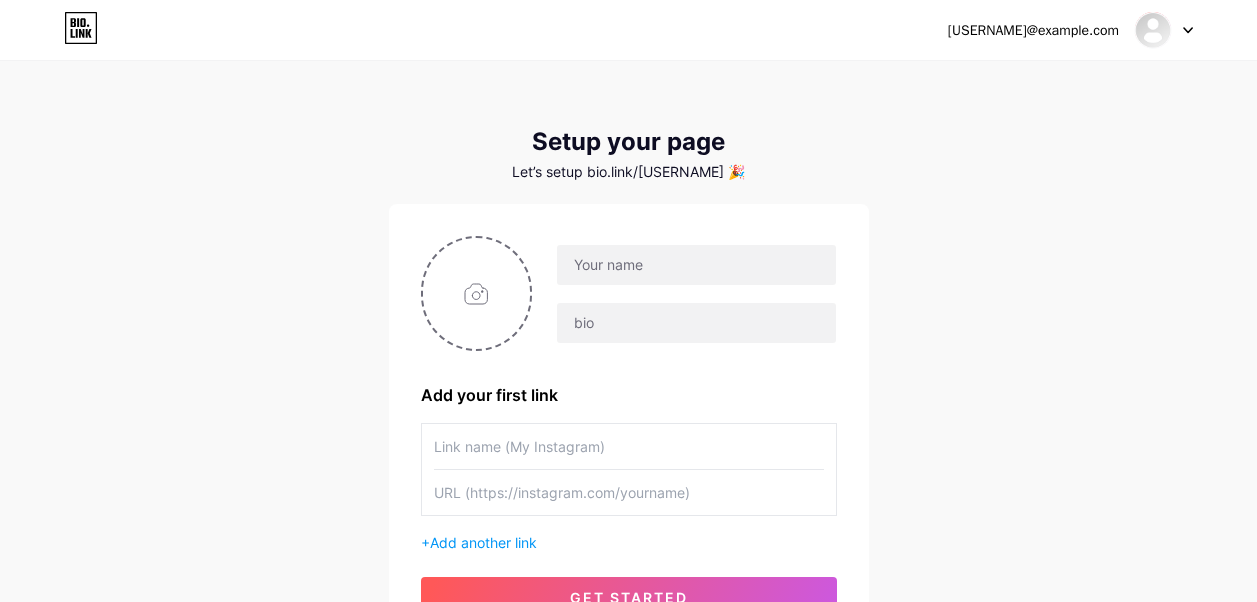 click on "[USERNAME]@example.com" at bounding box center (1033, 30) 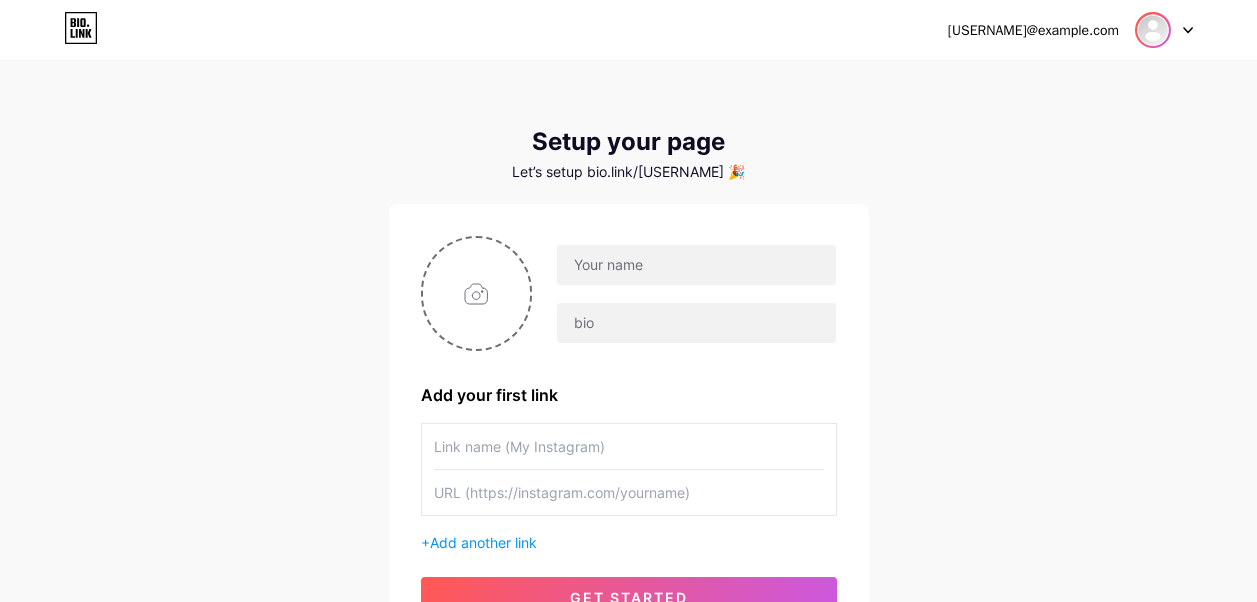 click at bounding box center (1153, 30) 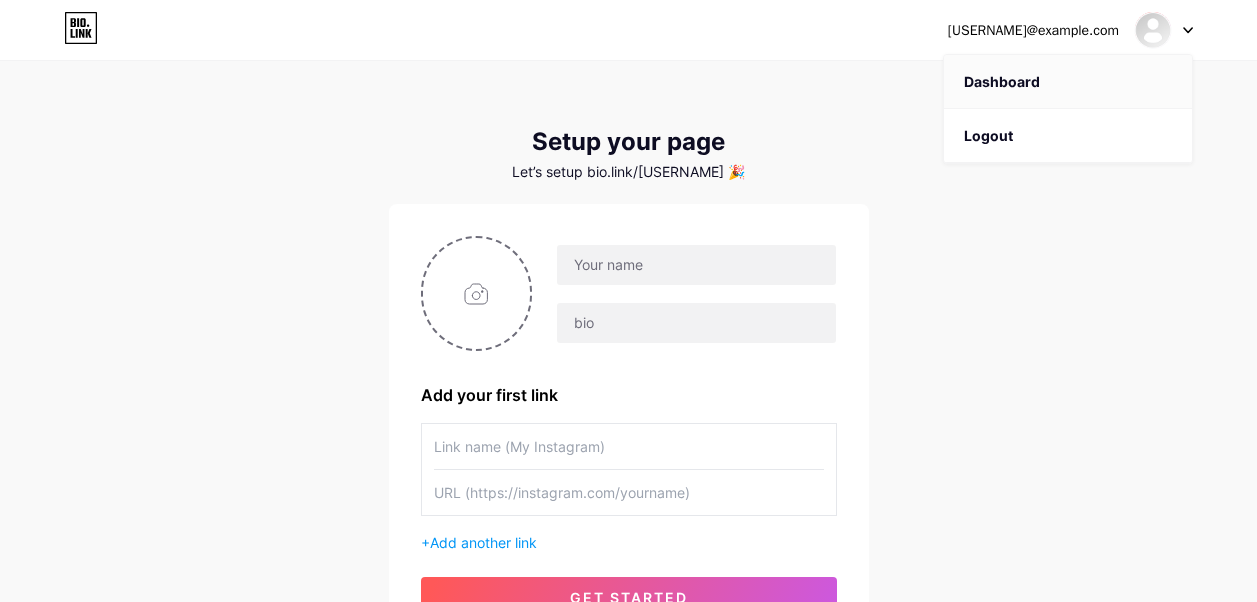 click on "Dashboard" at bounding box center (1068, 82) 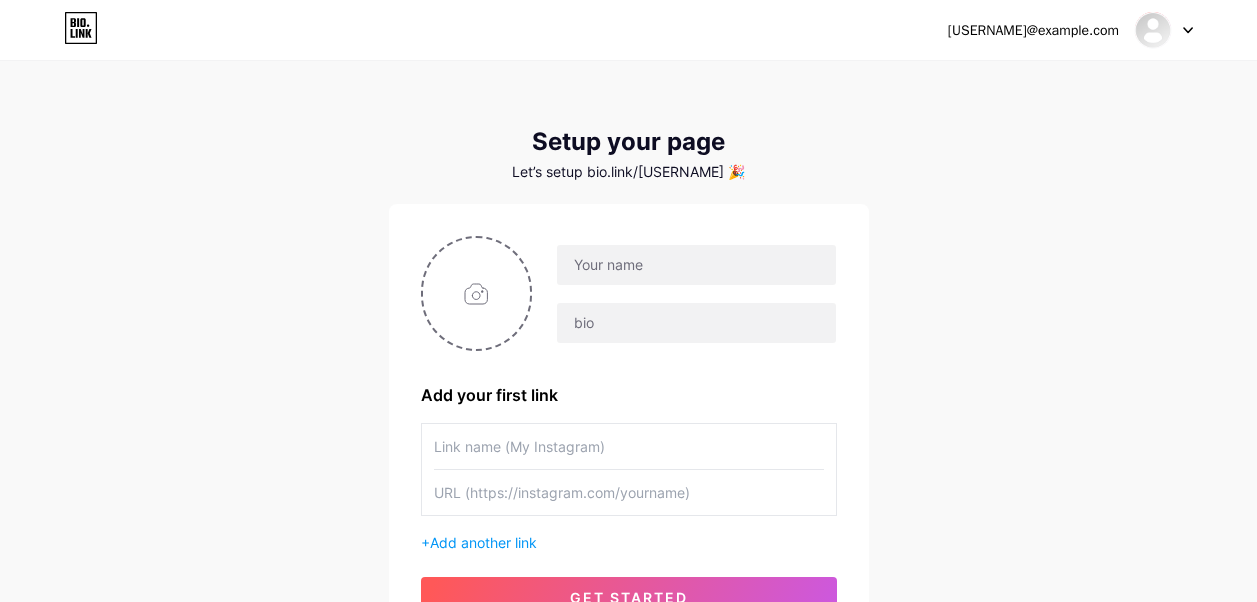 click 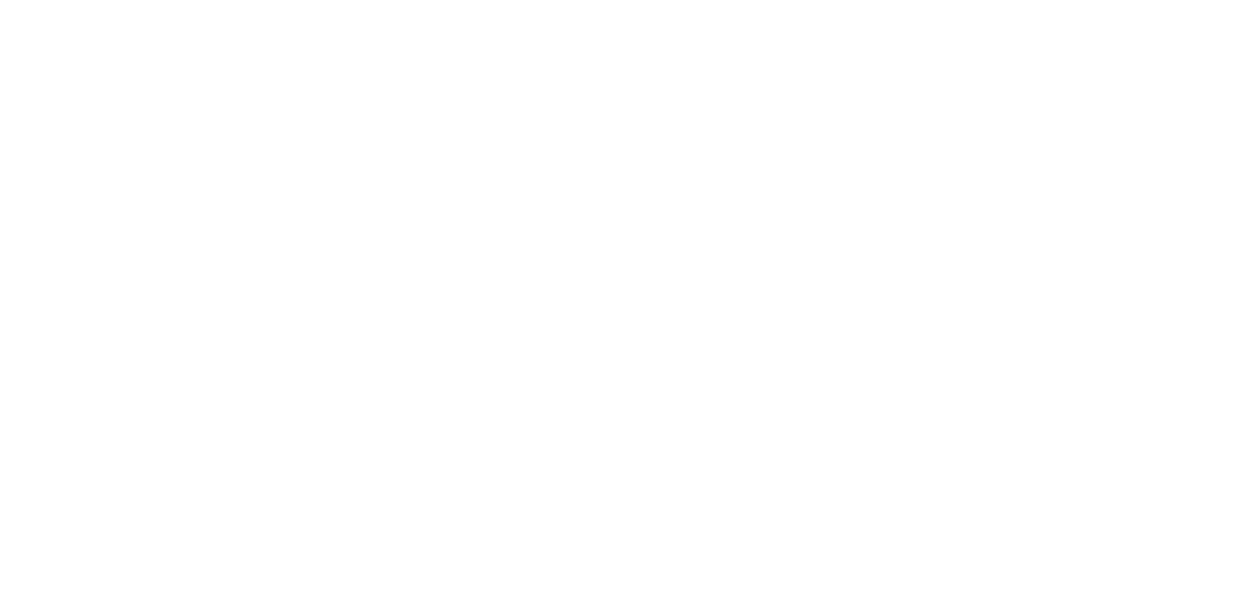 scroll, scrollTop: 0, scrollLeft: 0, axis: both 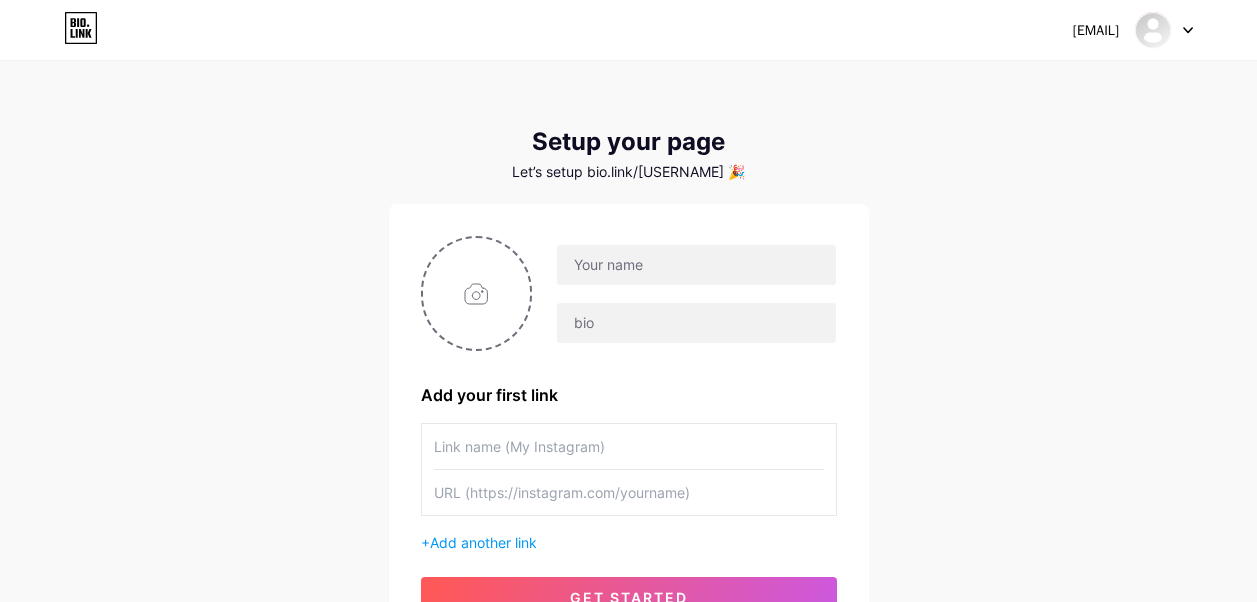 click on "[EMAIL]           Dashboard     Logout" at bounding box center [628, 30] 